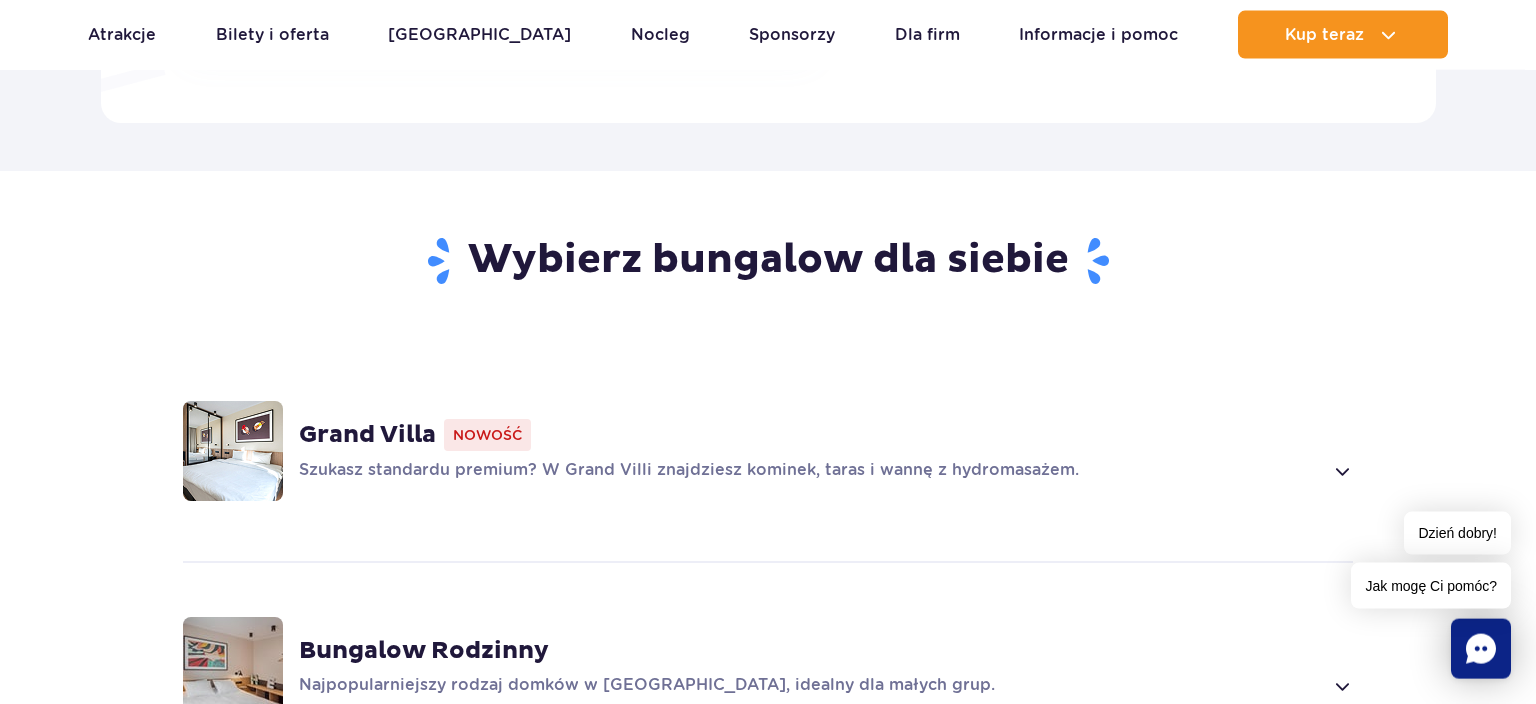 scroll, scrollTop: 1372, scrollLeft: 0, axis: vertical 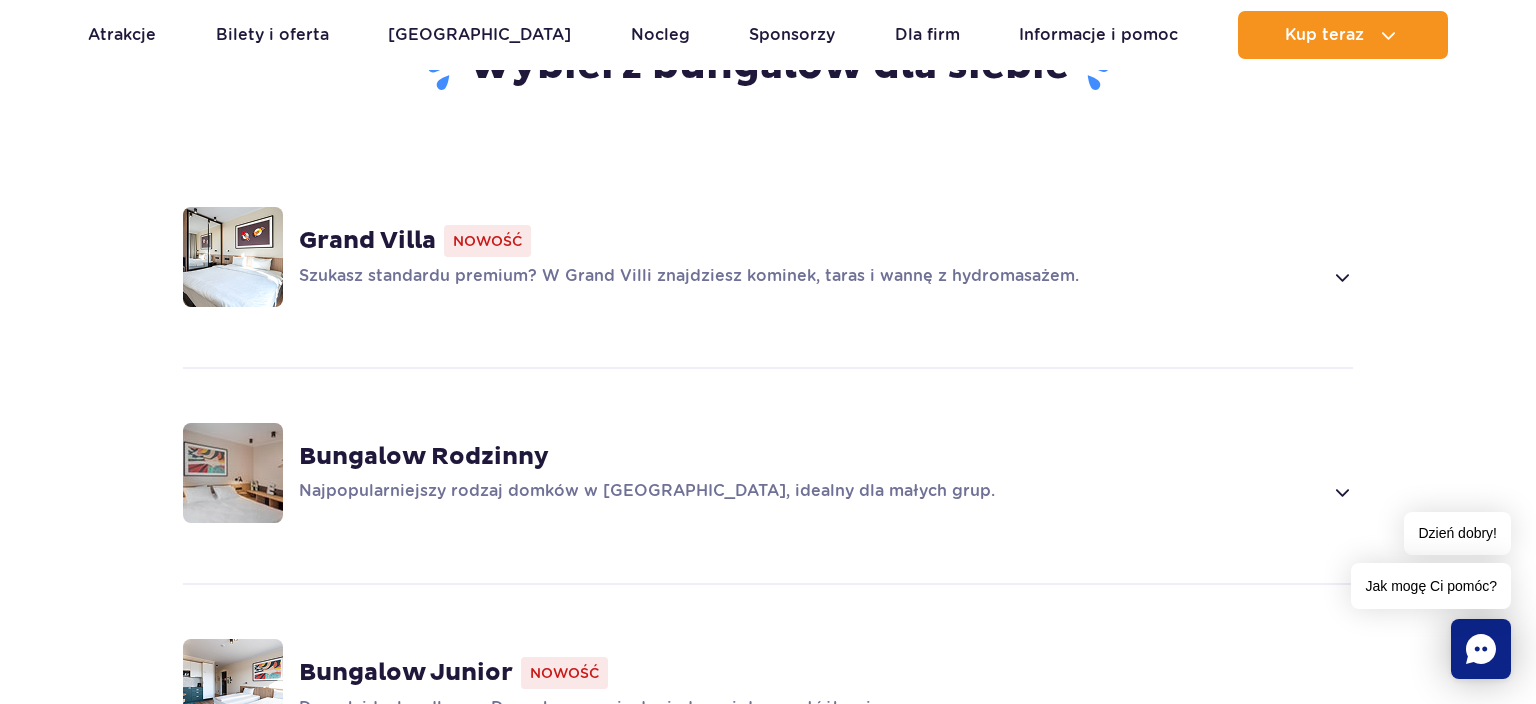 click at bounding box center (1341, 492) 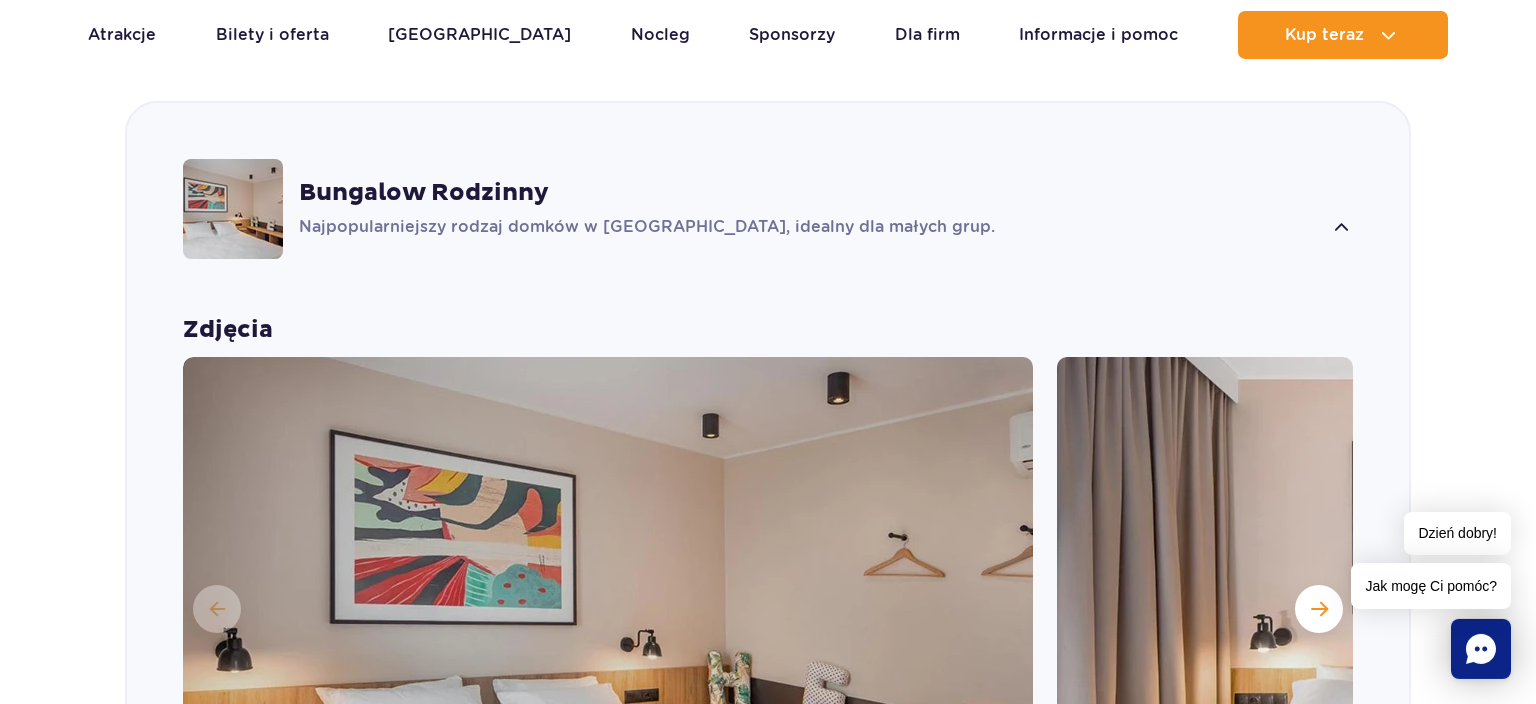 scroll, scrollTop: 1599, scrollLeft: 0, axis: vertical 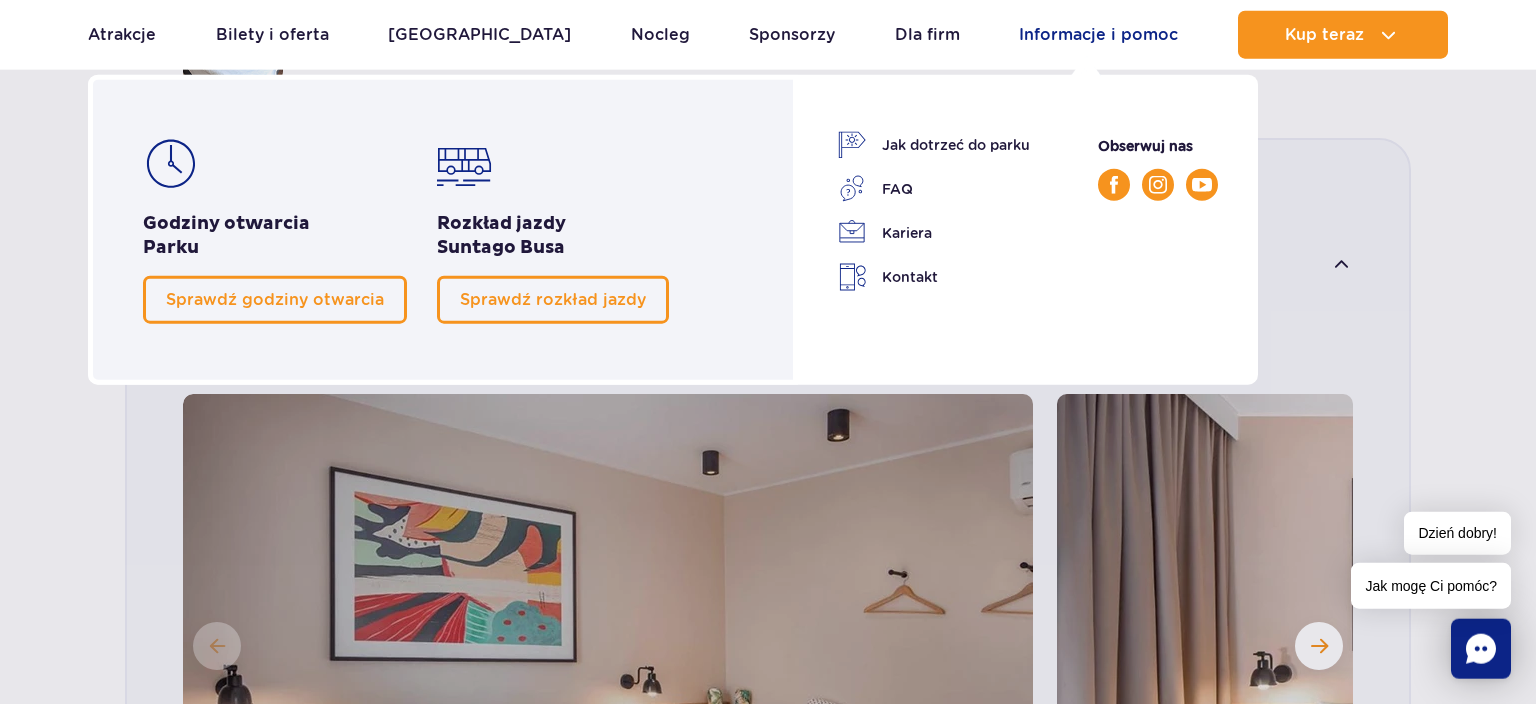 click on "Informacje i pomoc" at bounding box center (1098, 35) 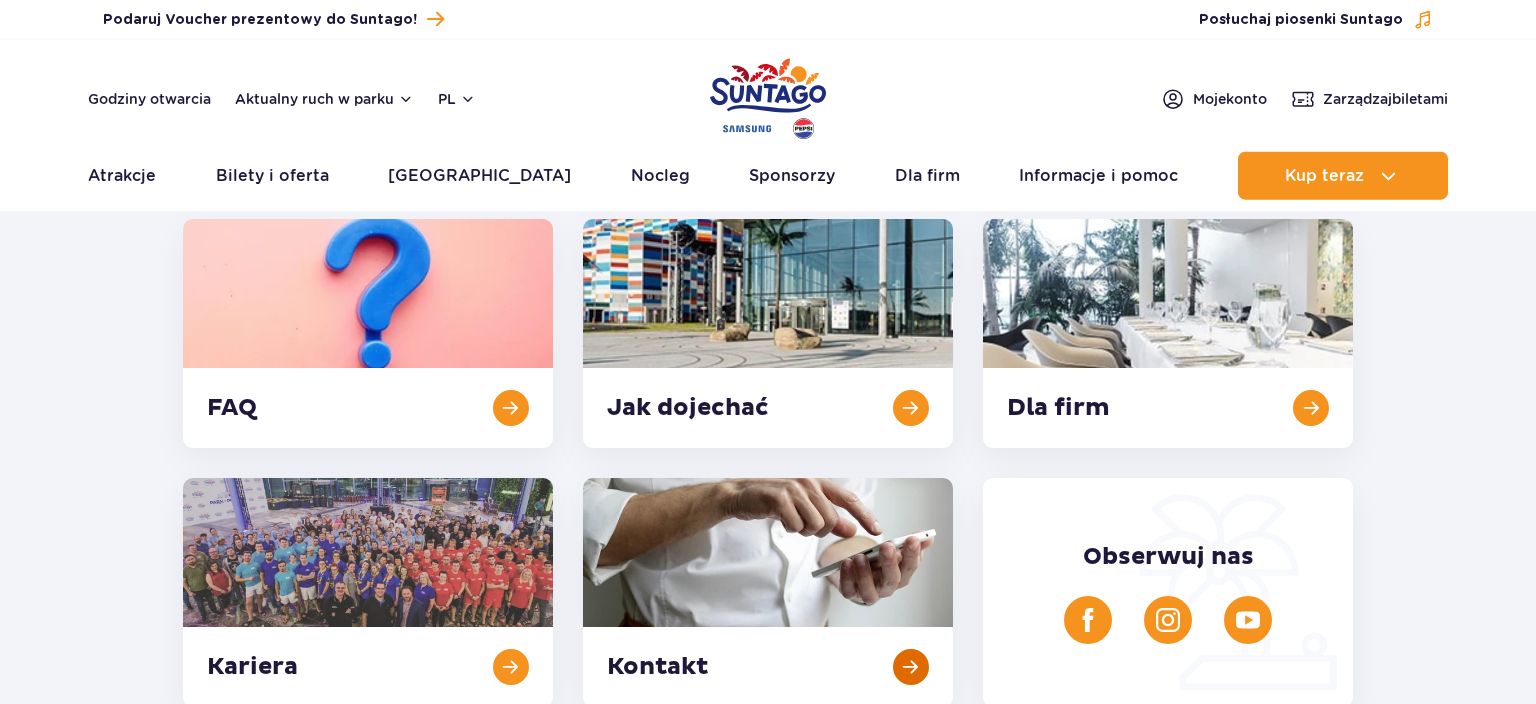 scroll, scrollTop: 316, scrollLeft: 0, axis: vertical 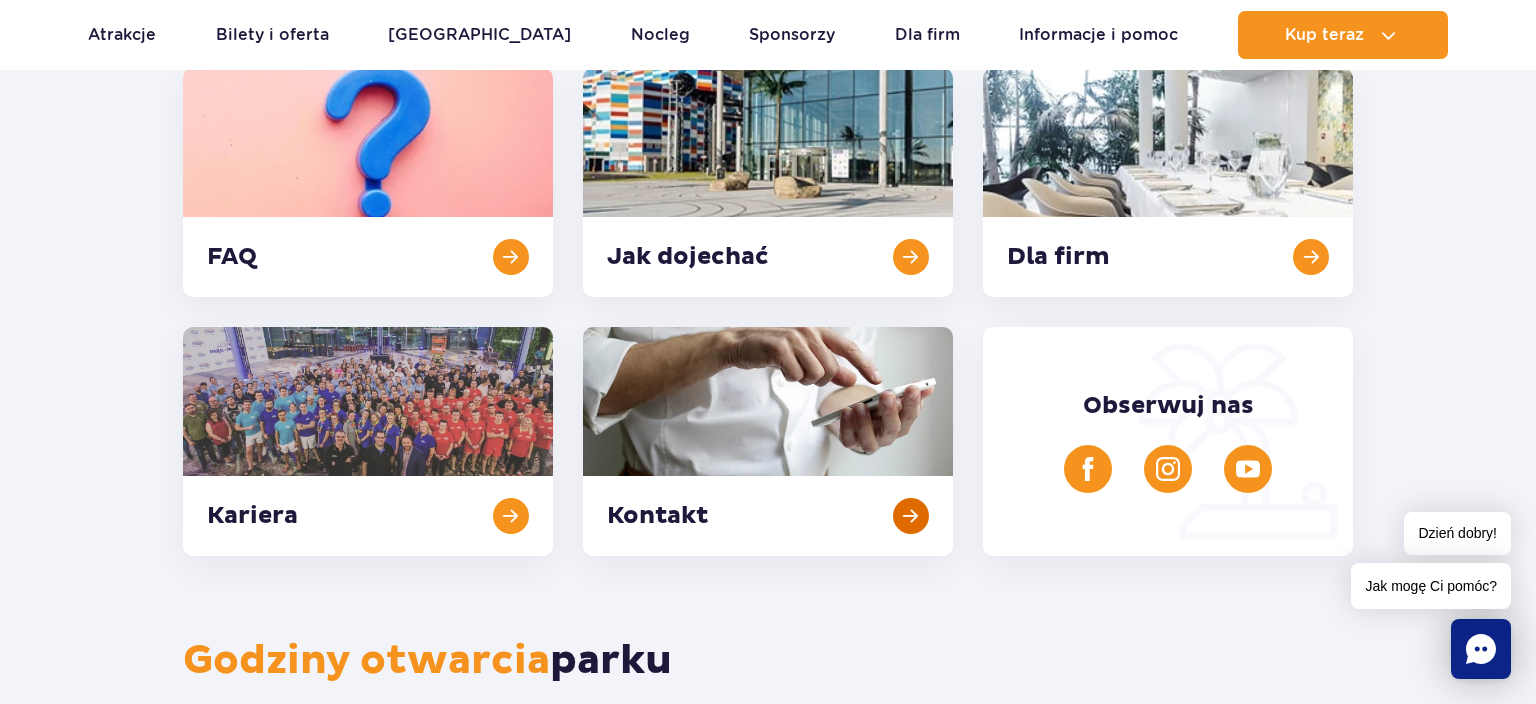 click at bounding box center (768, 441) 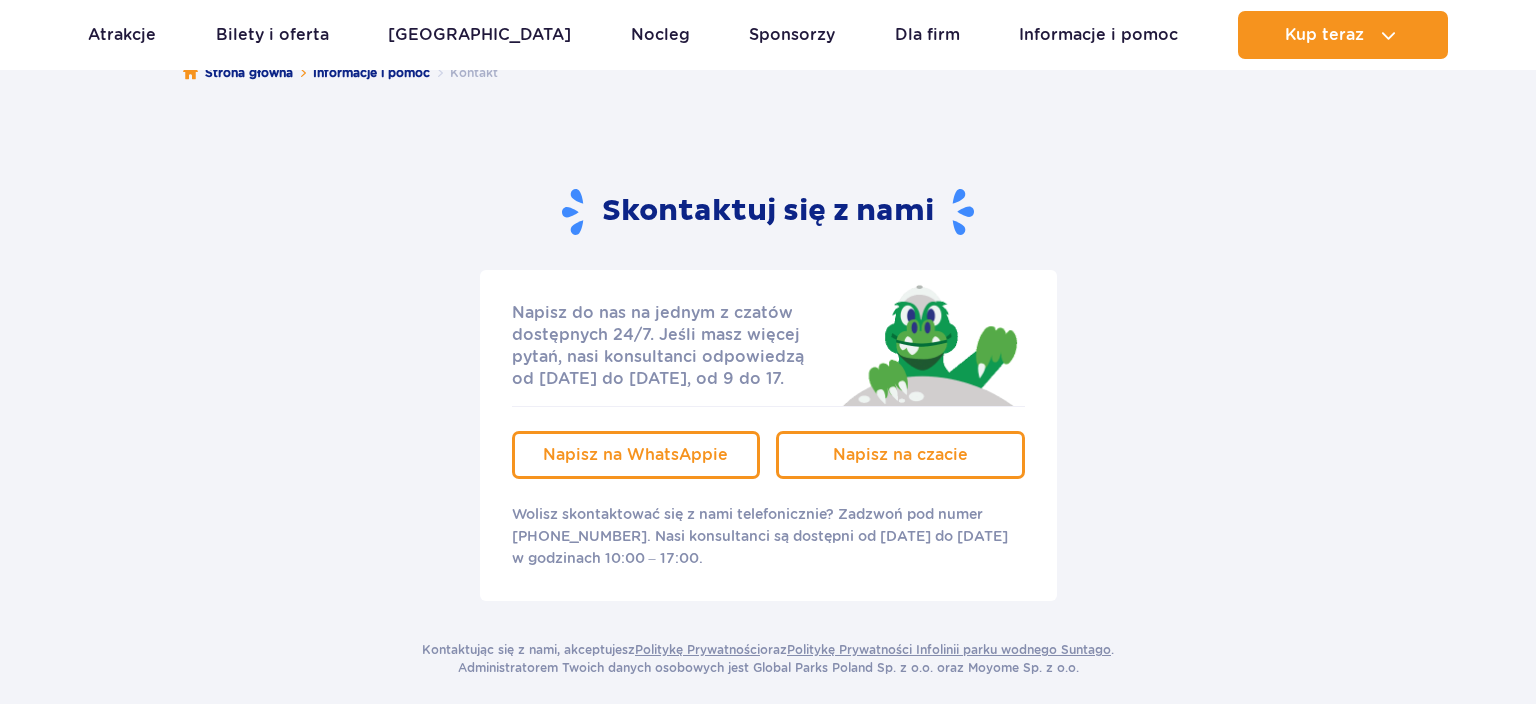 scroll, scrollTop: 211, scrollLeft: 0, axis: vertical 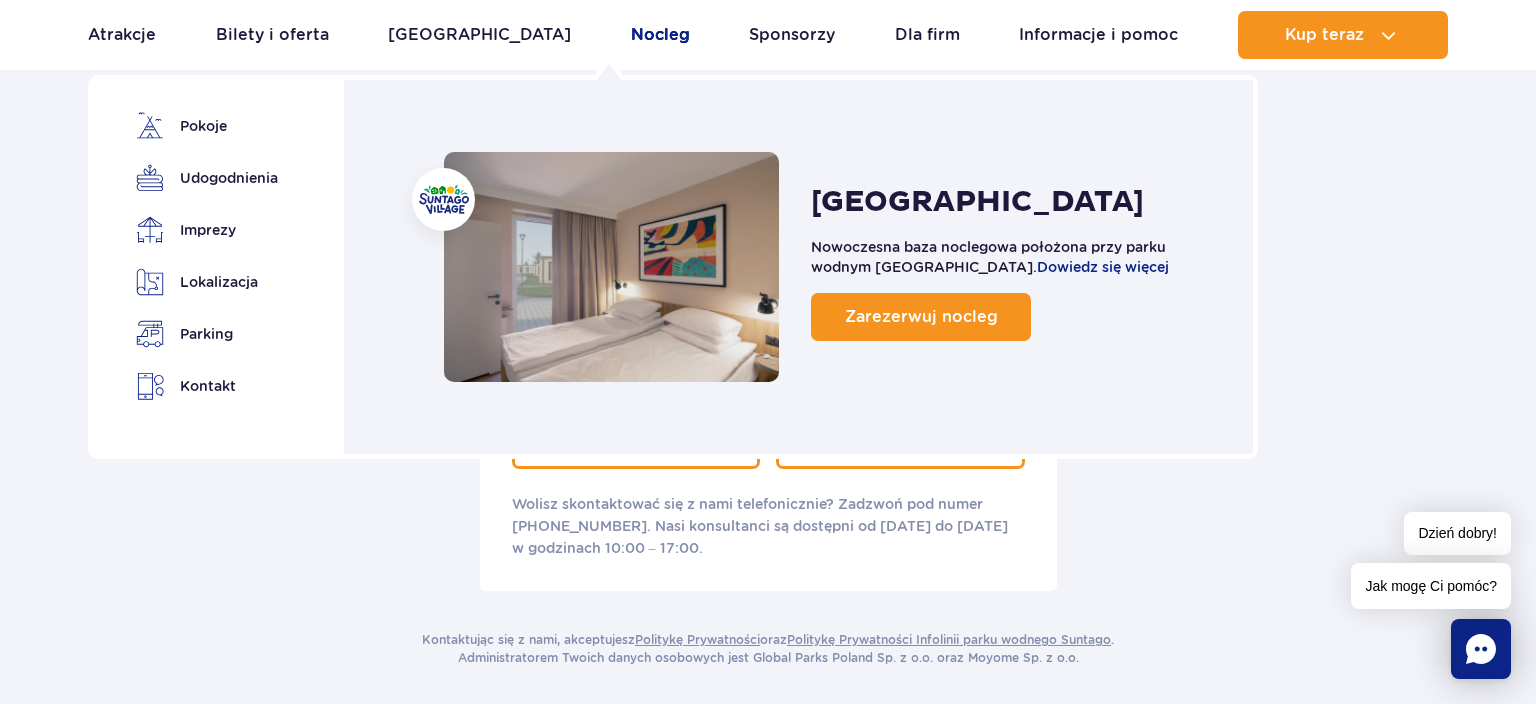 click on "Nocleg" at bounding box center [660, 35] 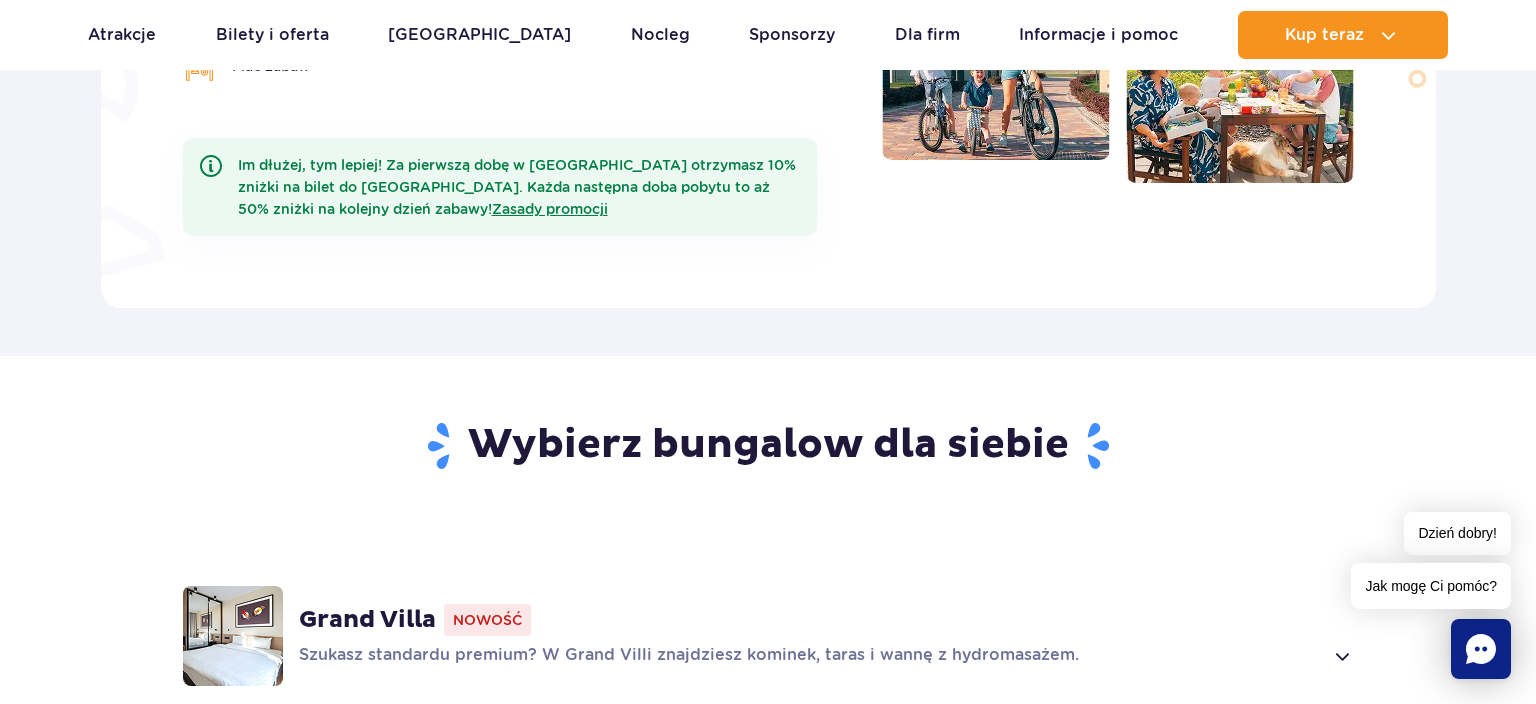 scroll, scrollTop: 950, scrollLeft: 0, axis: vertical 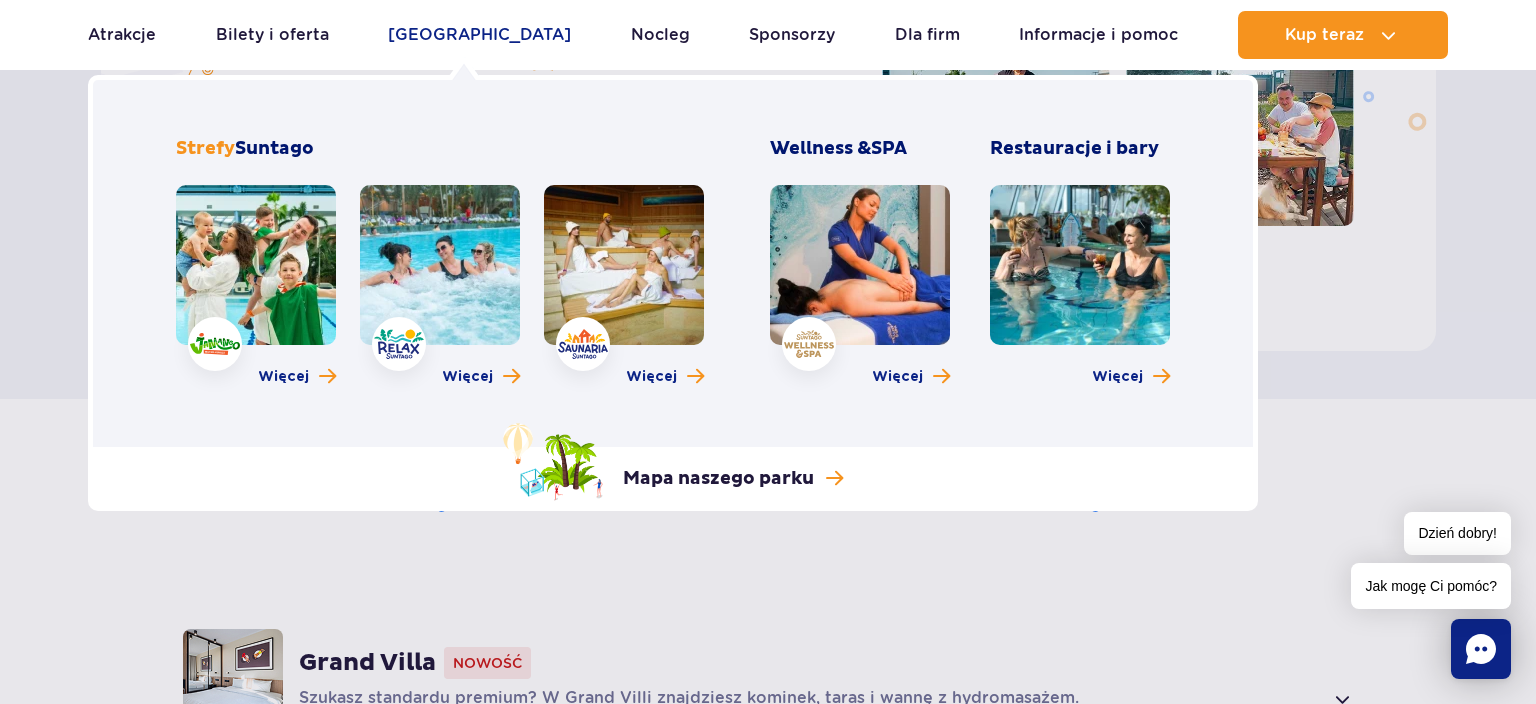 click on "[GEOGRAPHIC_DATA]" at bounding box center (479, 35) 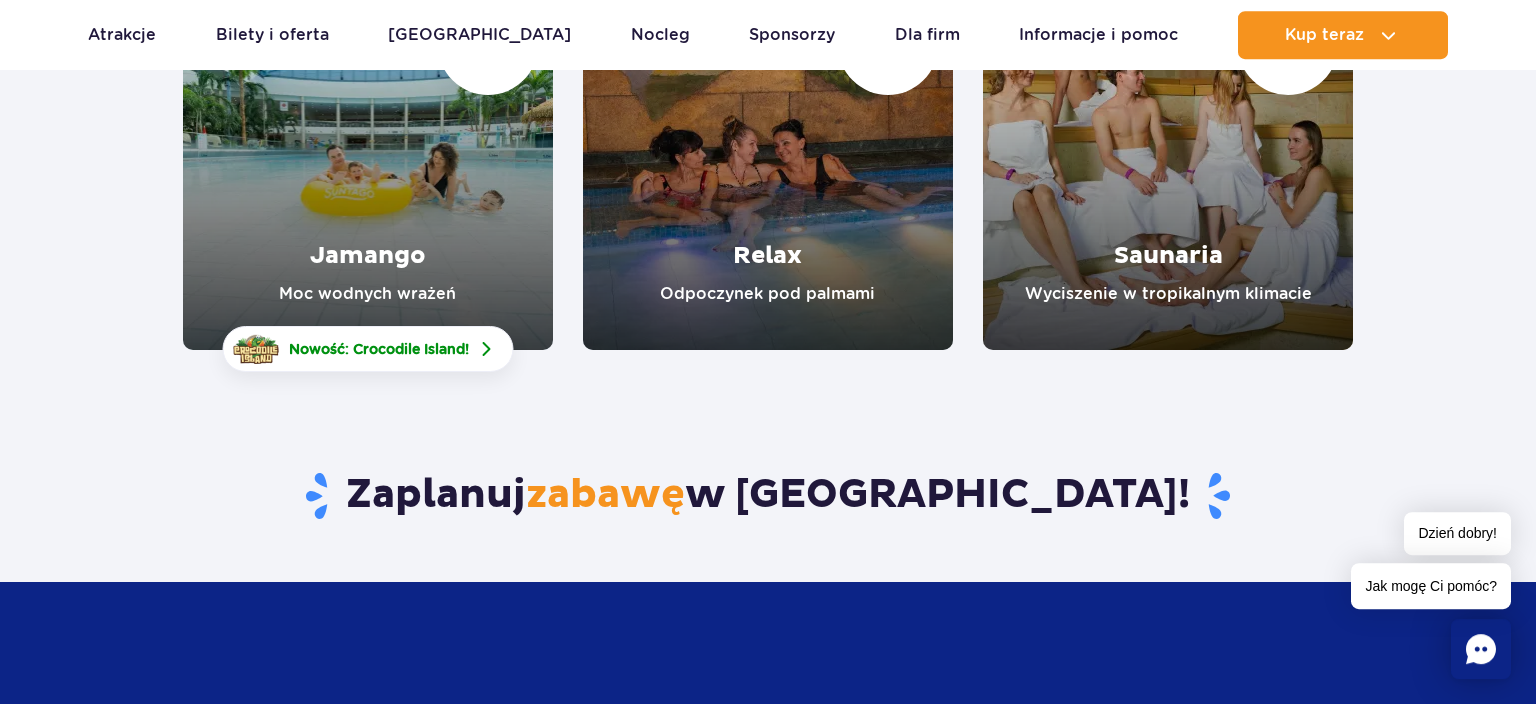 scroll, scrollTop: 211, scrollLeft: 0, axis: vertical 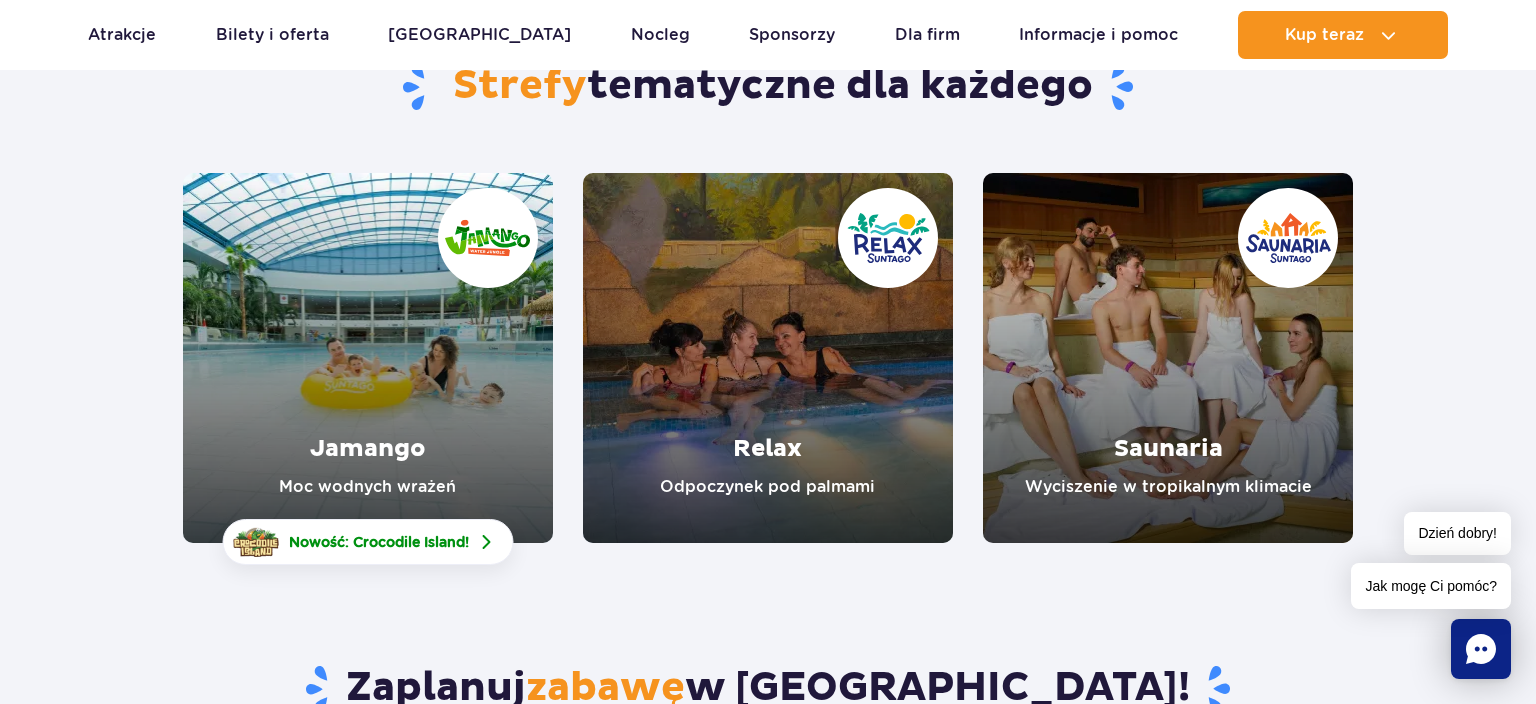 click at bounding box center [368, 358] 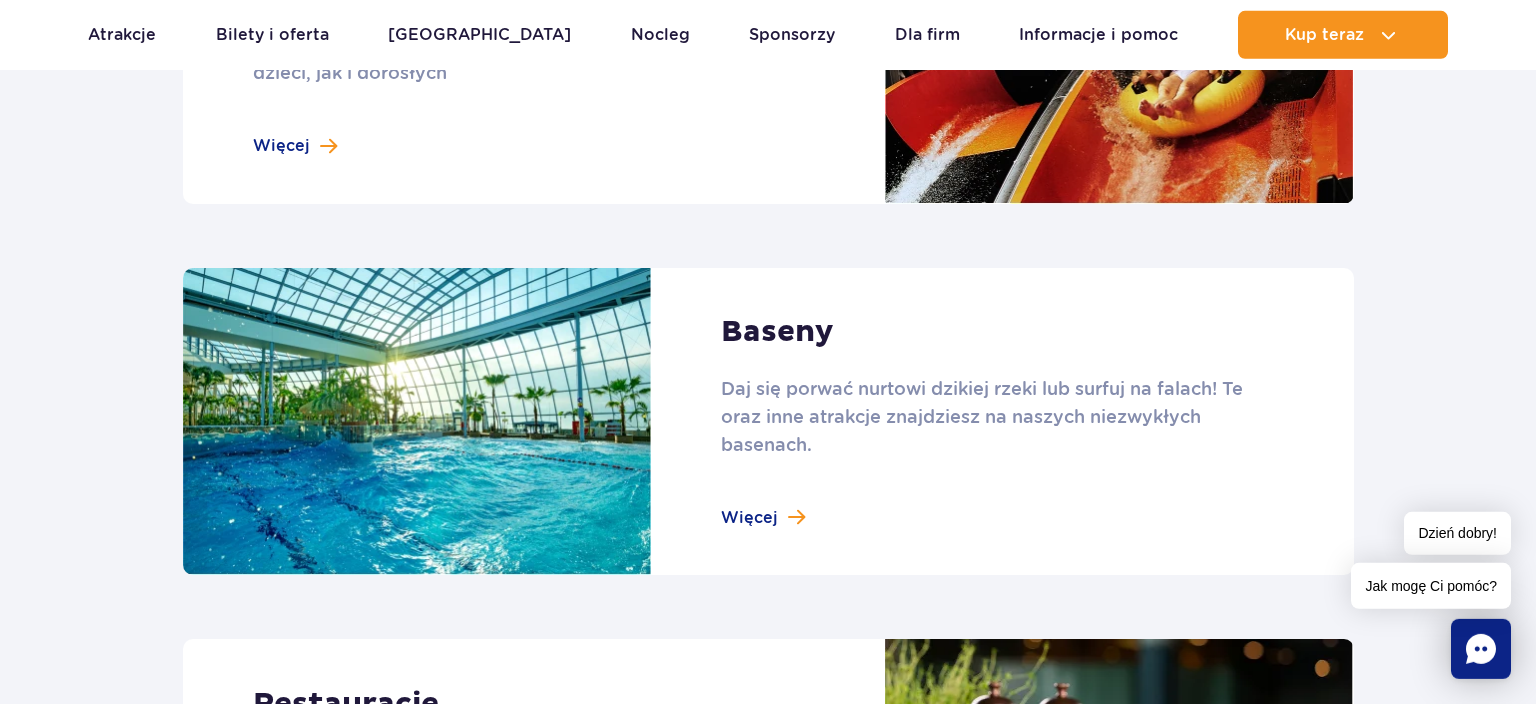 scroll, scrollTop: 1559, scrollLeft: 0, axis: vertical 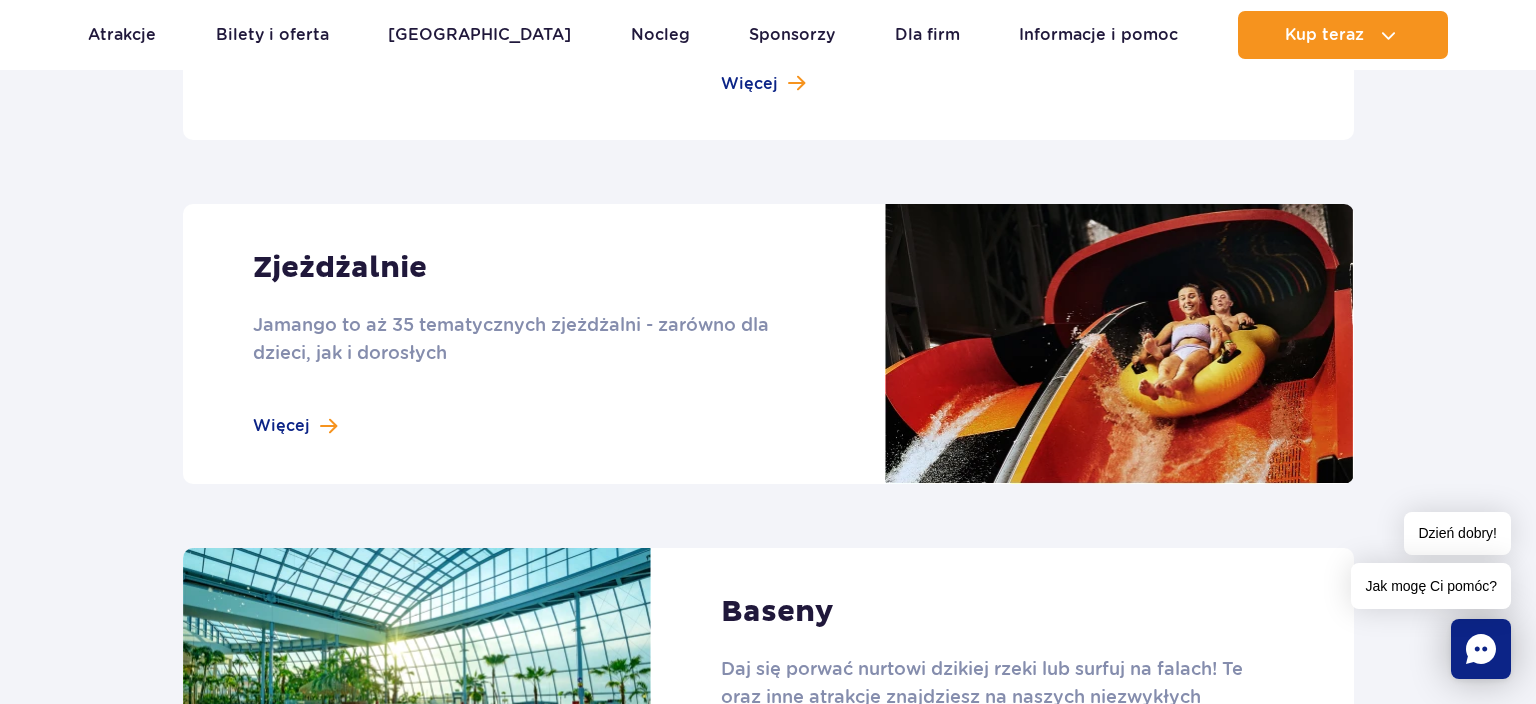click at bounding box center (768, 344) 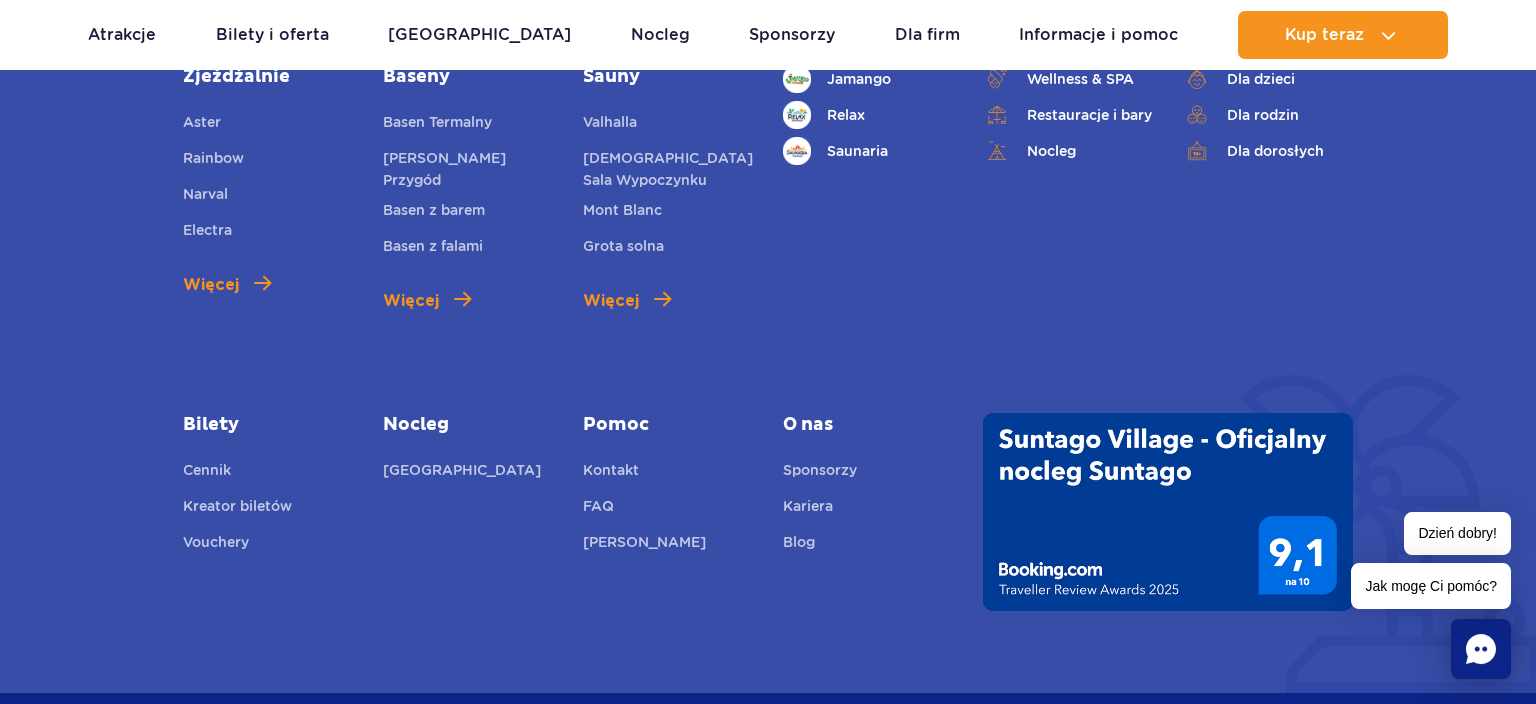 scroll, scrollTop: 7814, scrollLeft: 0, axis: vertical 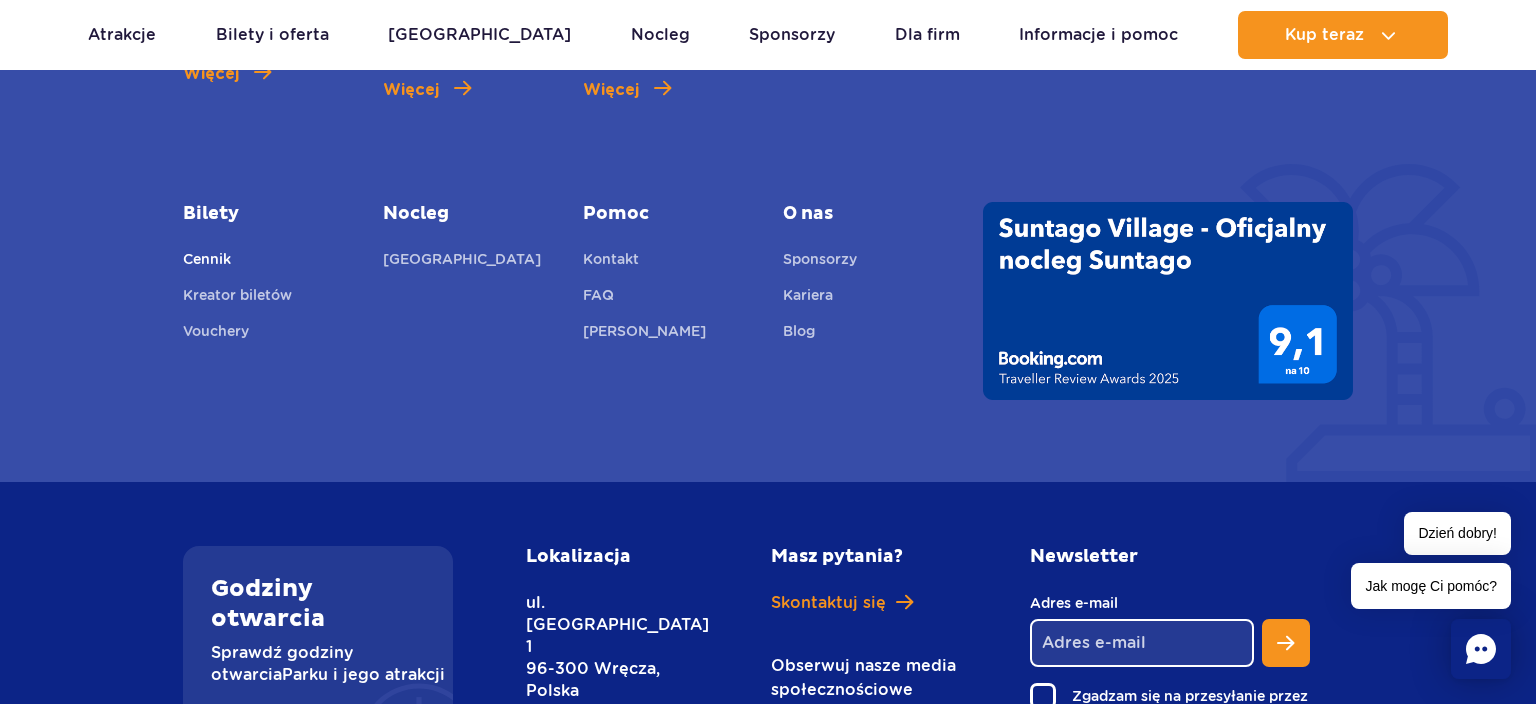 click on "Cennik" at bounding box center (207, 262) 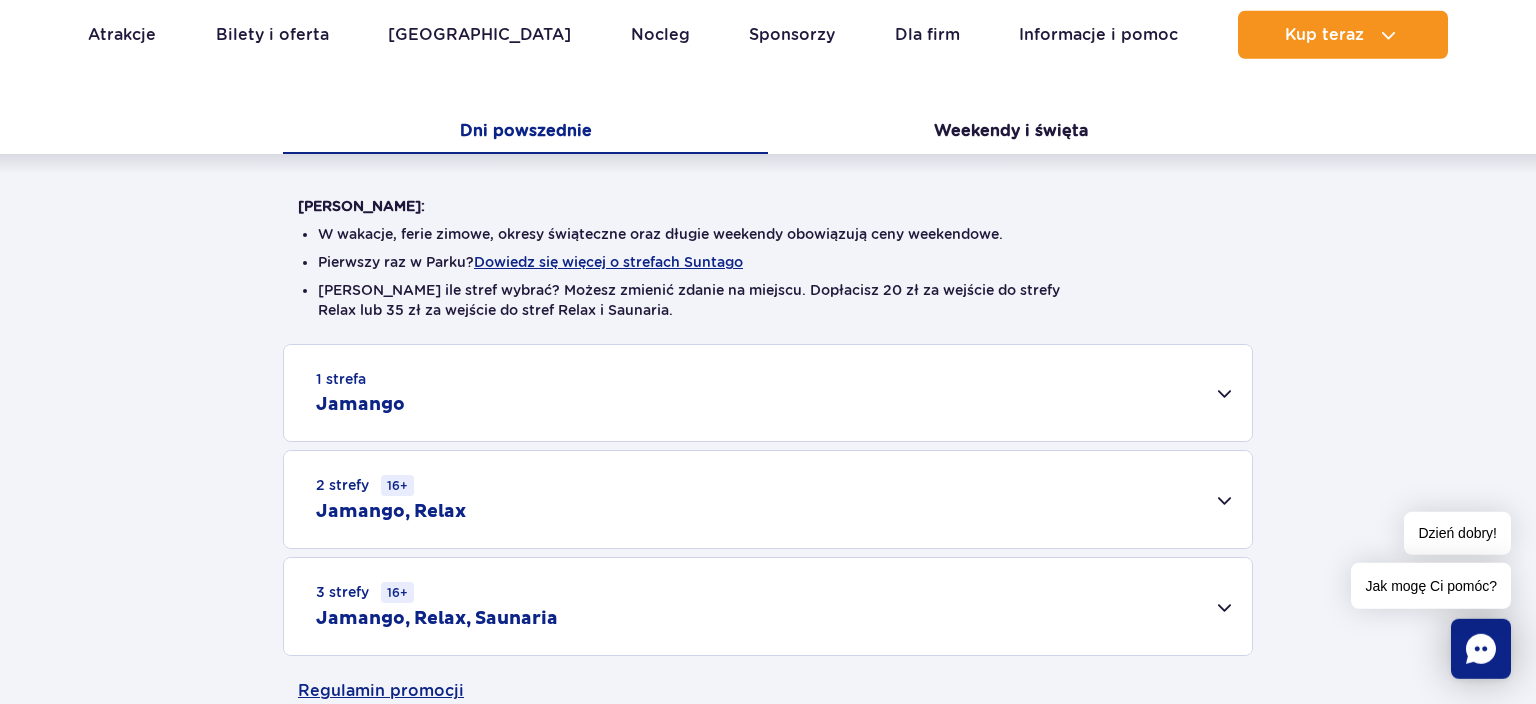 scroll, scrollTop: 528, scrollLeft: 0, axis: vertical 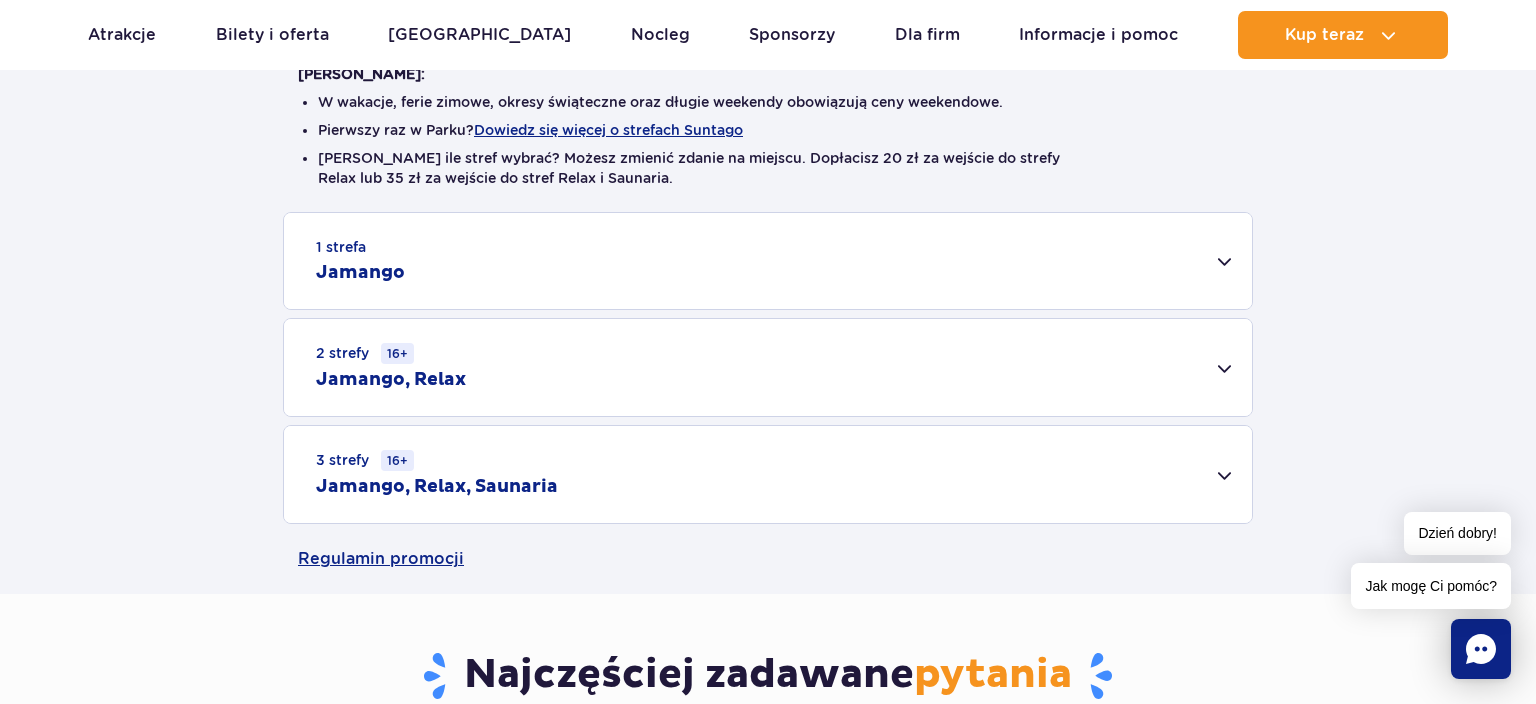click on "1 strefa
Jamango" at bounding box center [768, 261] 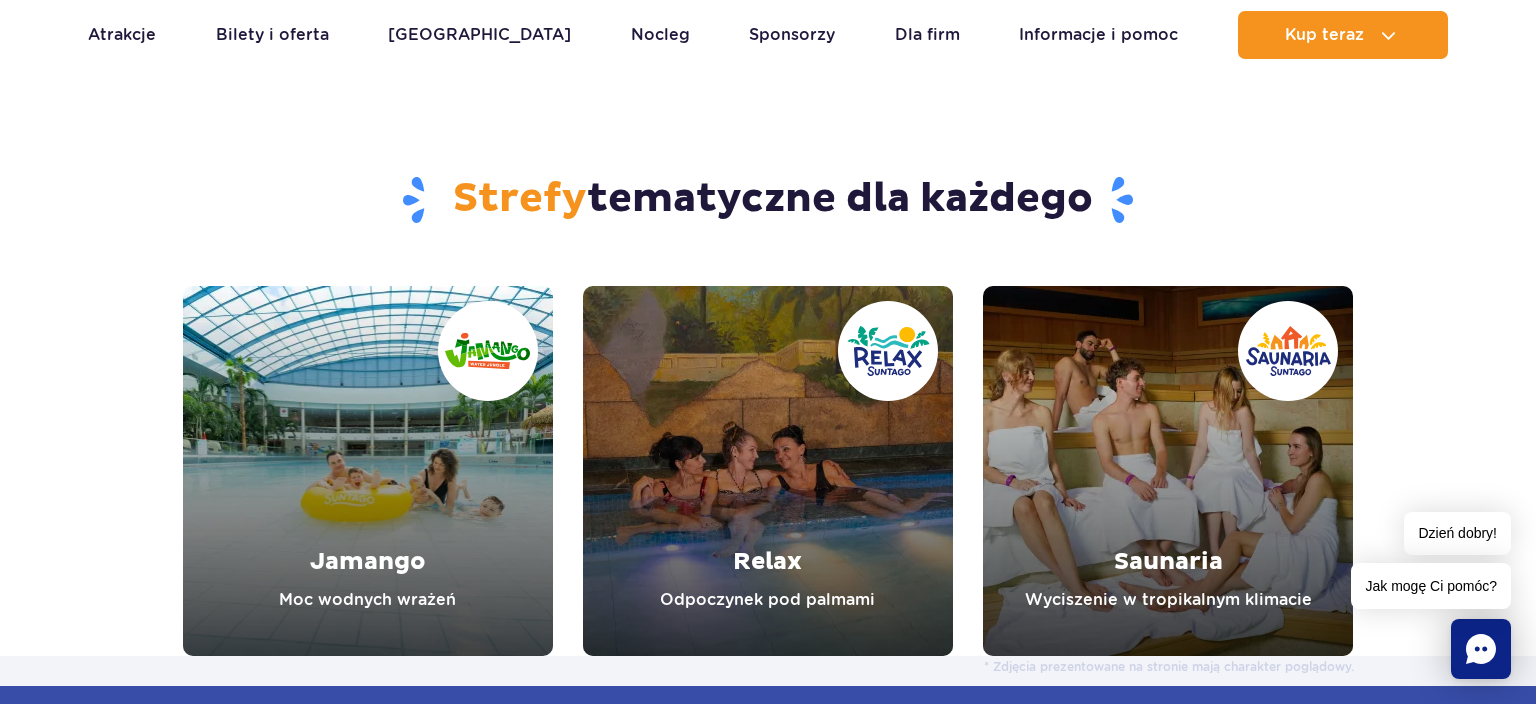 scroll, scrollTop: 3168, scrollLeft: 0, axis: vertical 